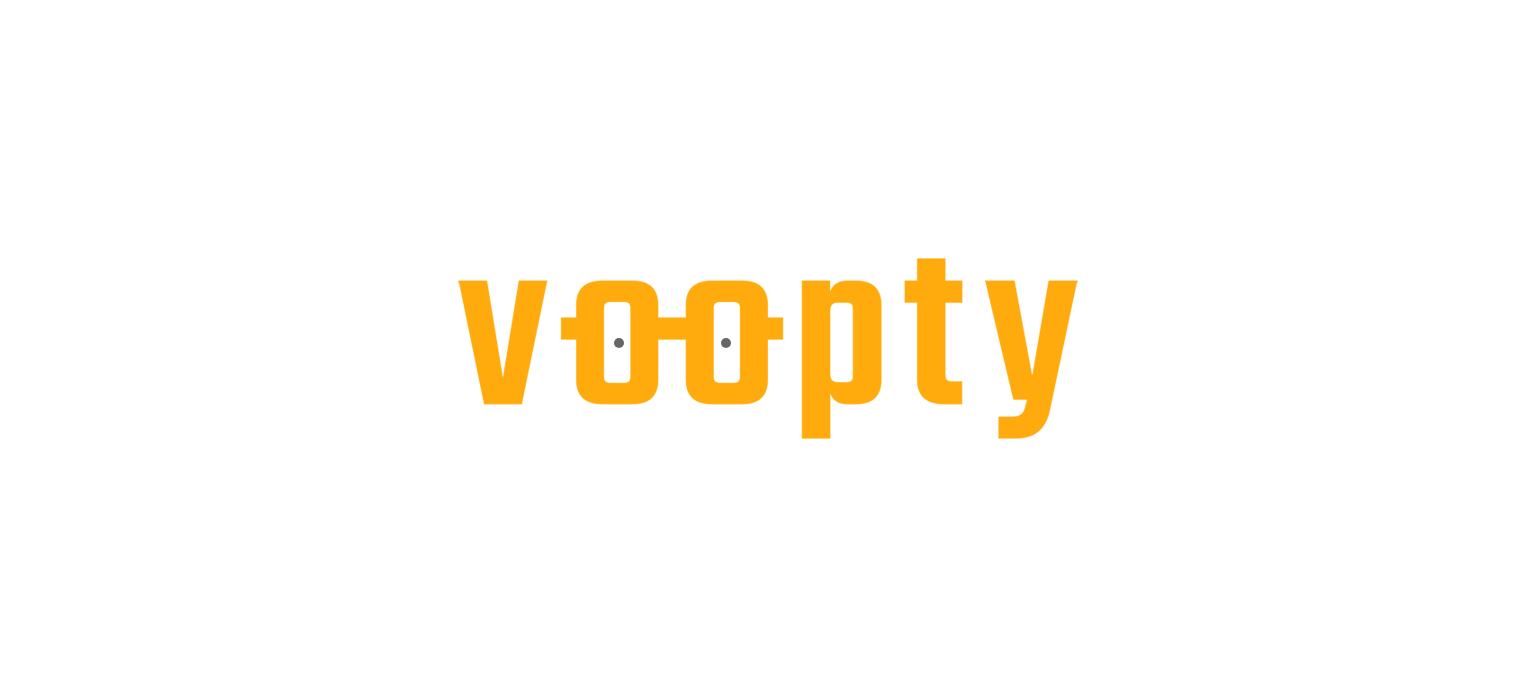 scroll, scrollTop: 0, scrollLeft: 0, axis: both 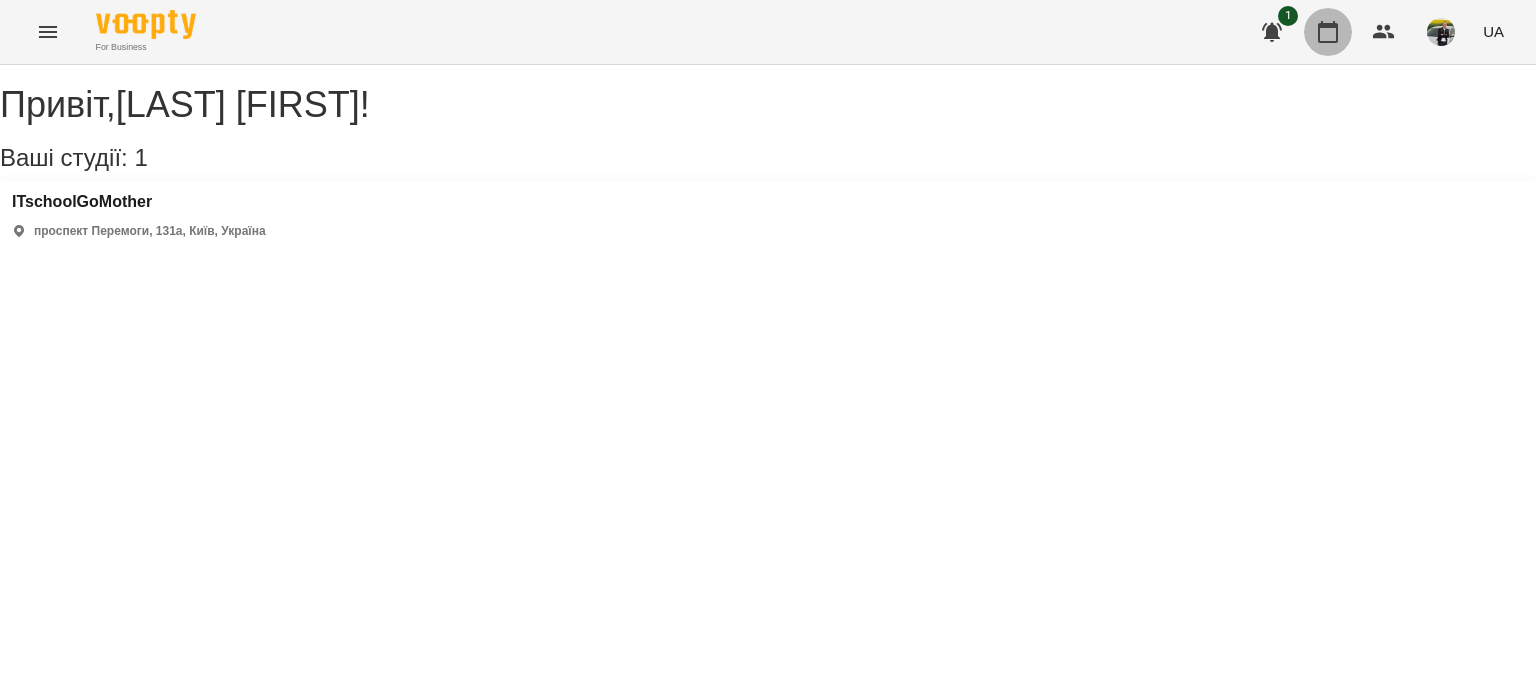 click 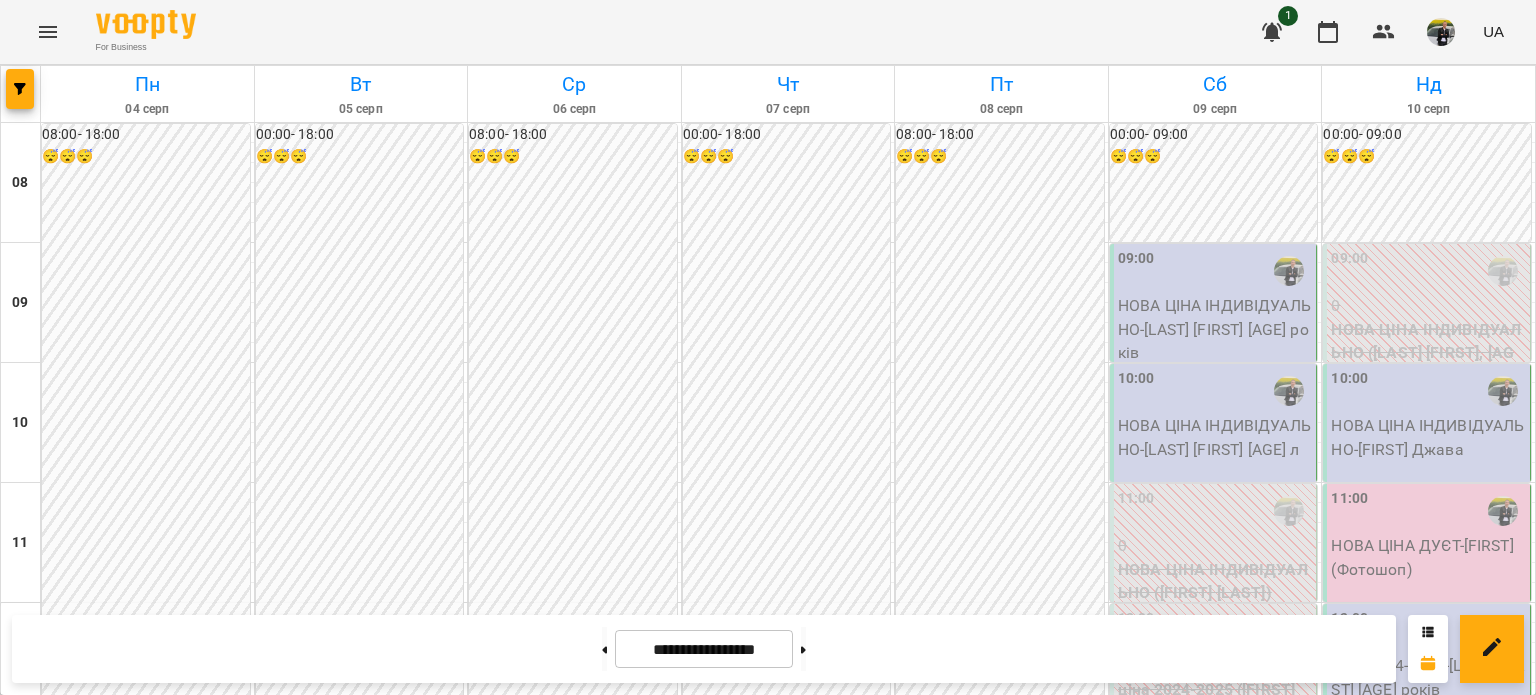 scroll, scrollTop: 1100, scrollLeft: 0, axis: vertical 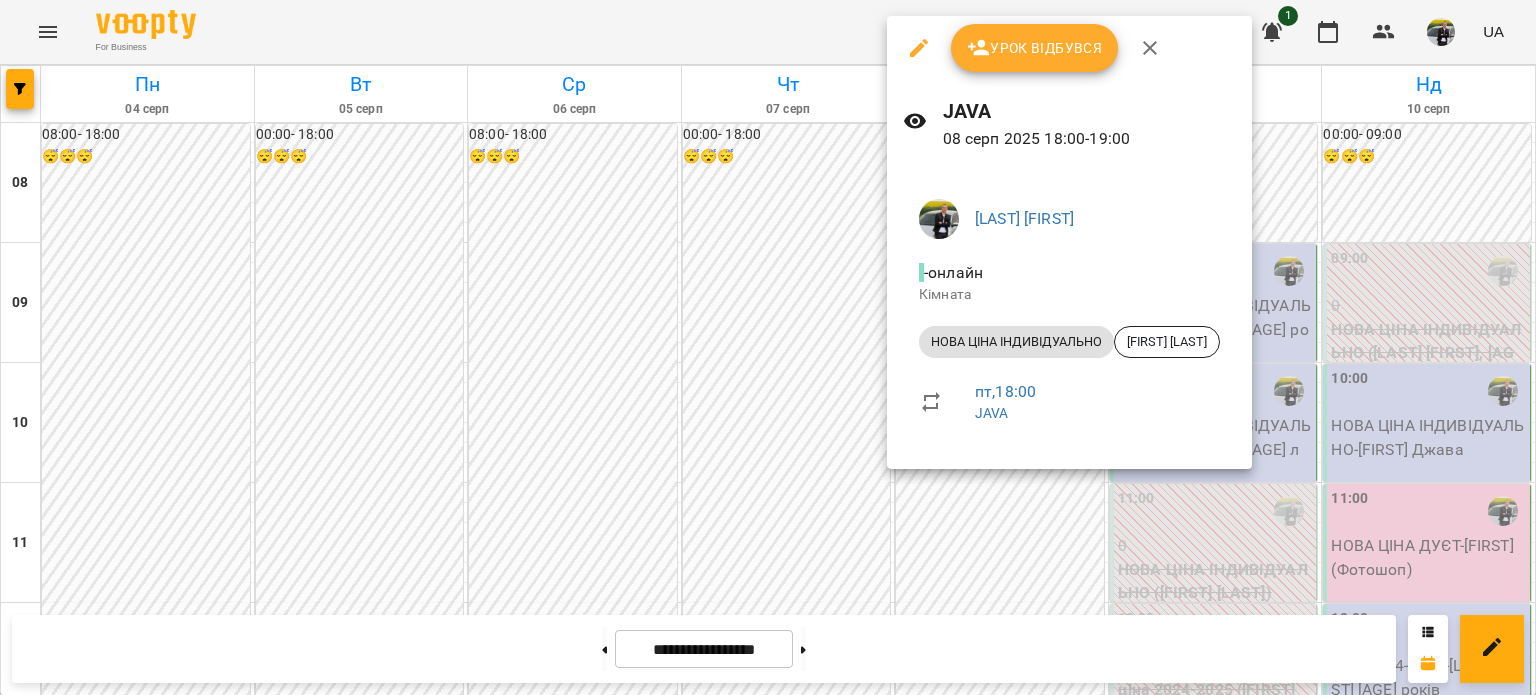 click on "Урок відбувся" at bounding box center [1035, 48] 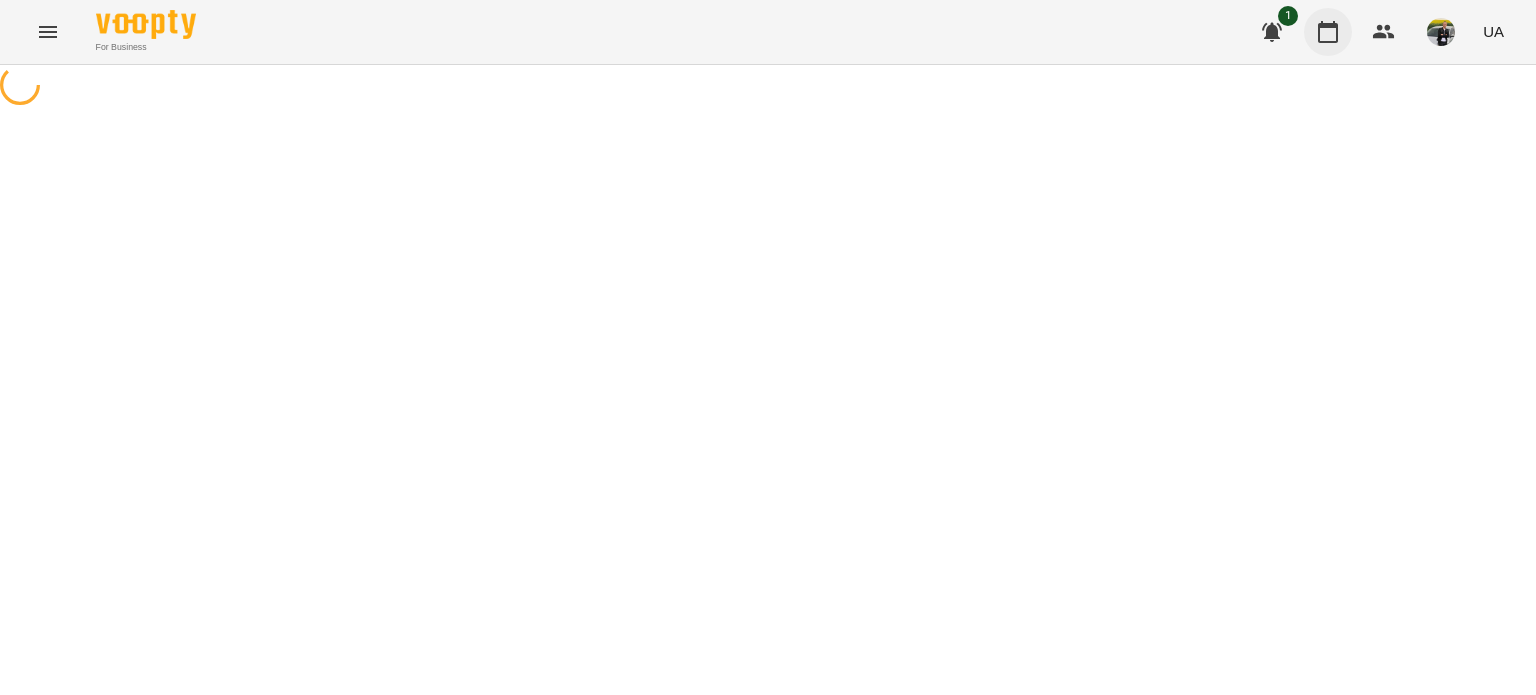 click at bounding box center (1328, 32) 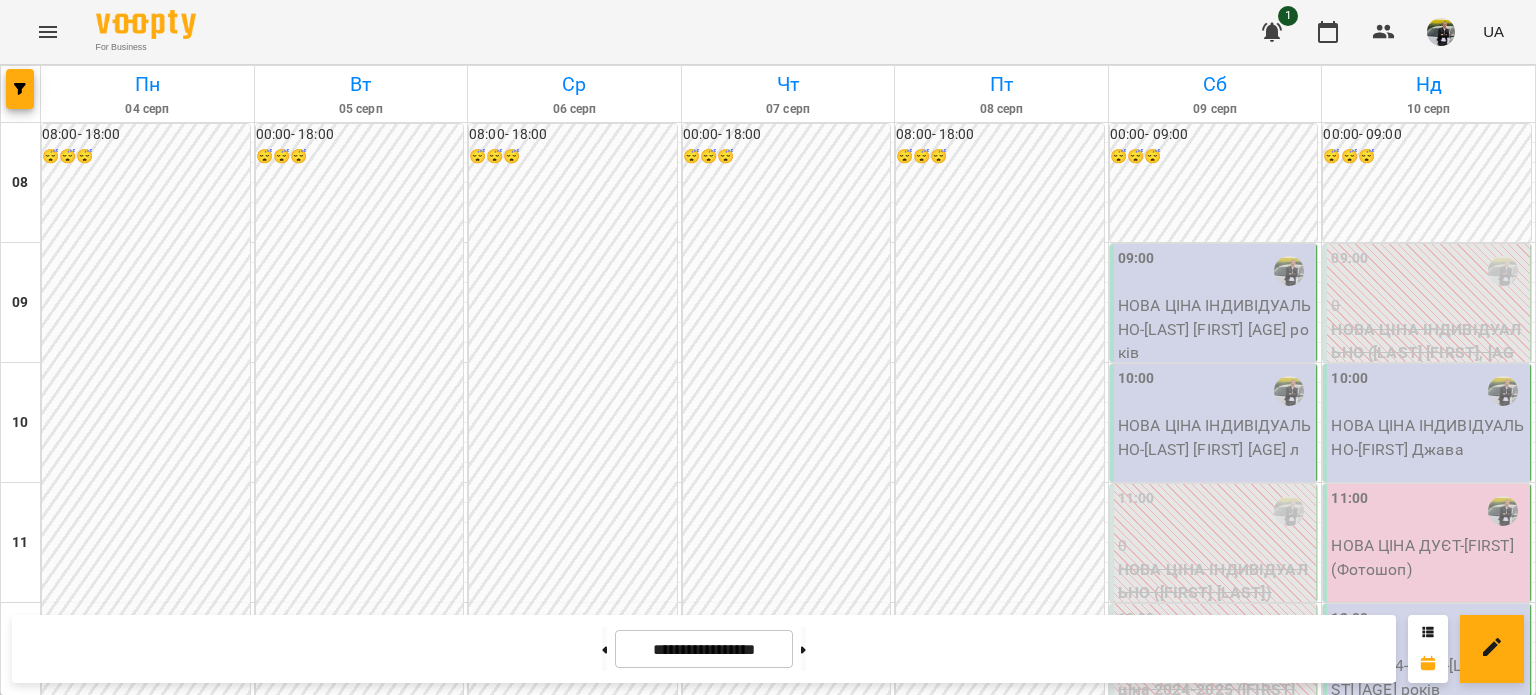 scroll, scrollTop: 1100, scrollLeft: 0, axis: vertical 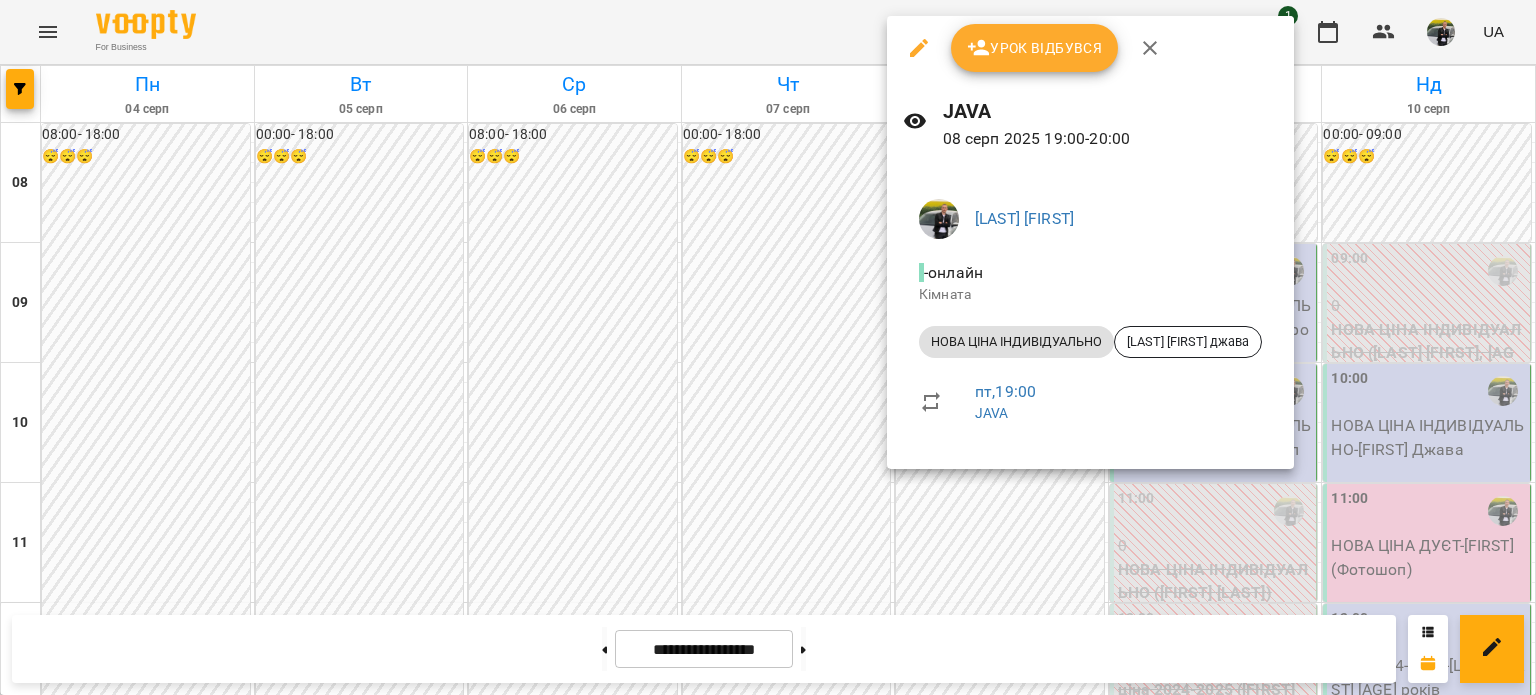 click on "Урок відбувся" at bounding box center [1035, 48] 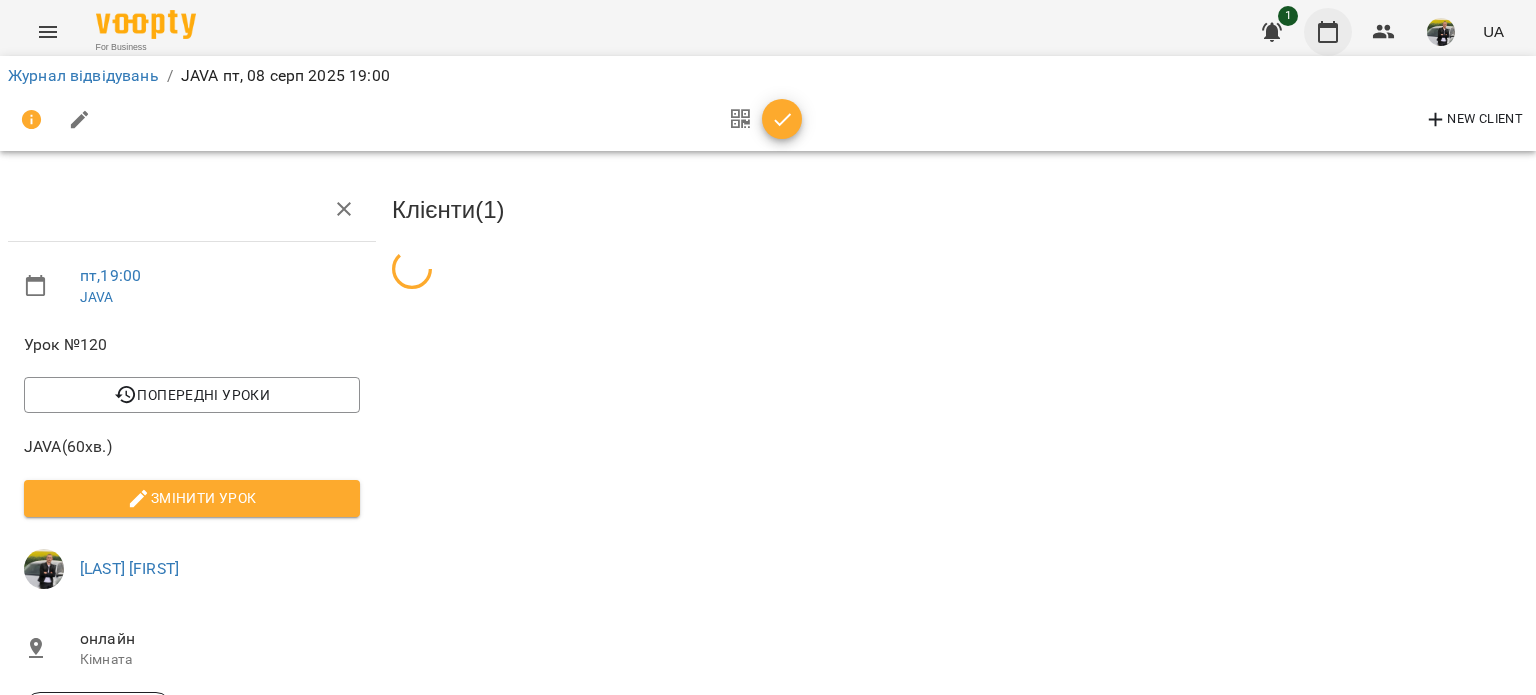 click at bounding box center (1328, 32) 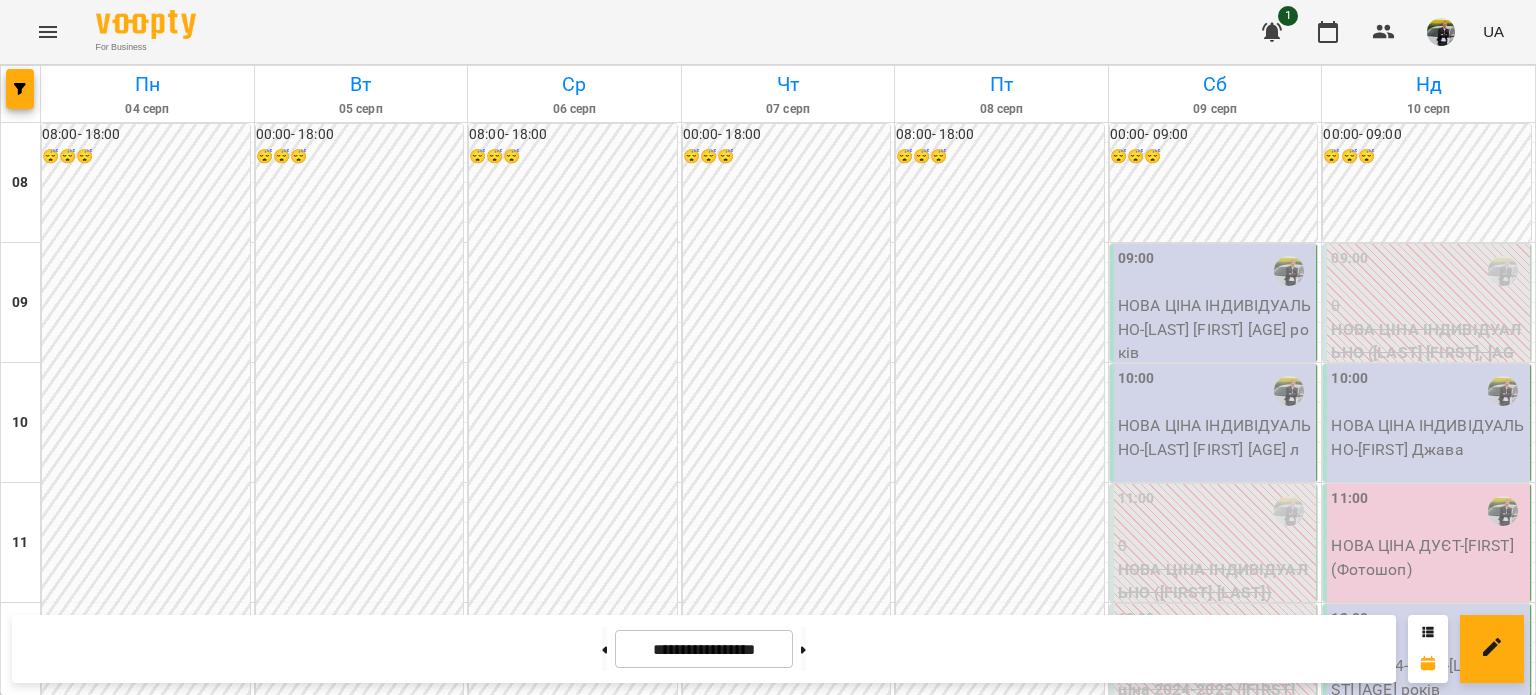 scroll, scrollTop: 1400, scrollLeft: 0, axis: vertical 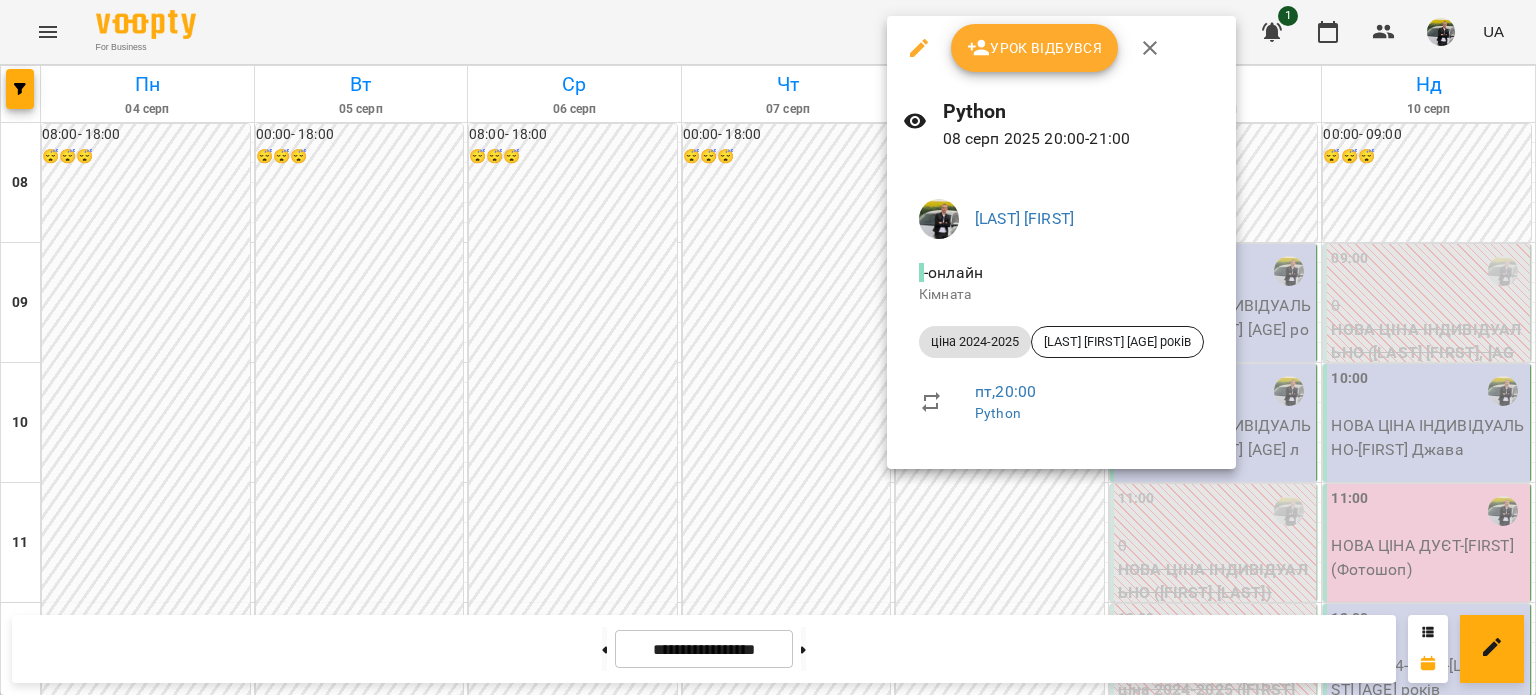 click on "Урок відбувся" at bounding box center [1035, 48] 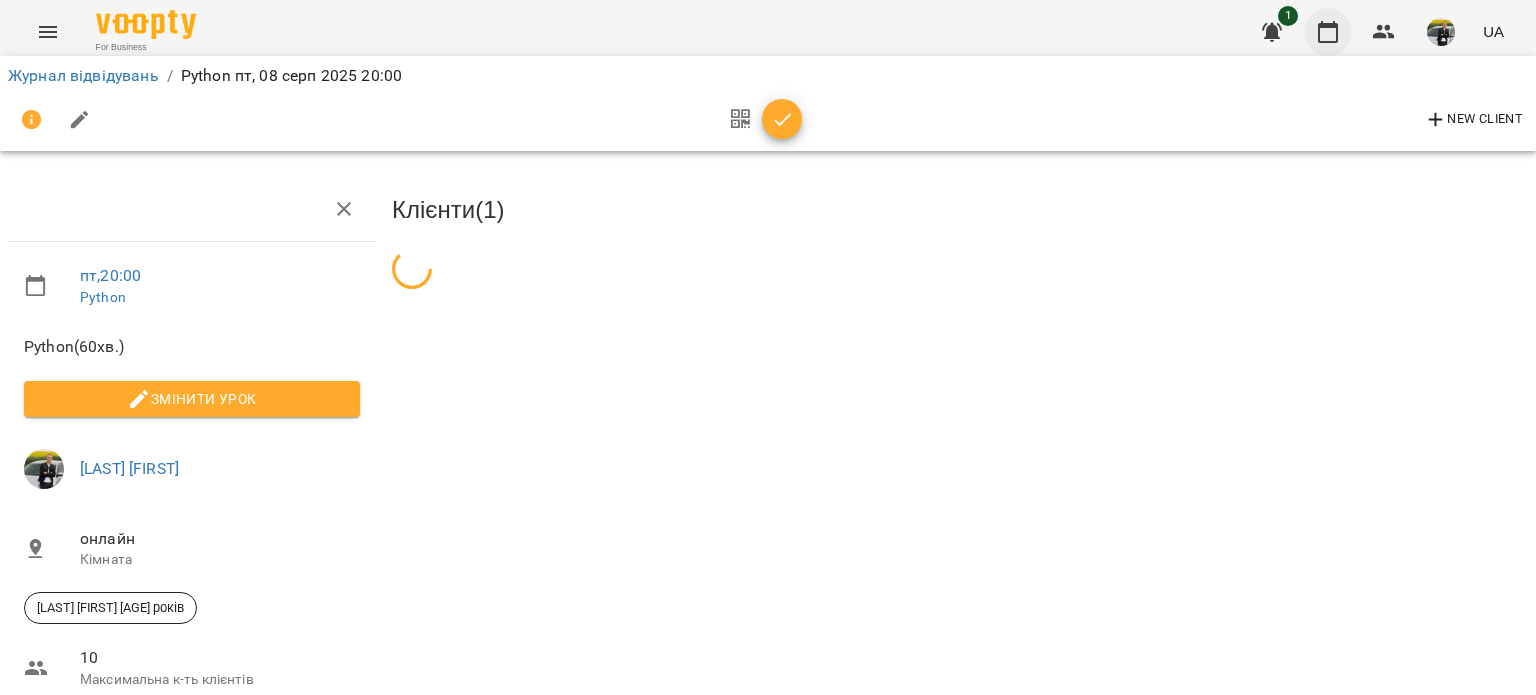 click at bounding box center [1328, 32] 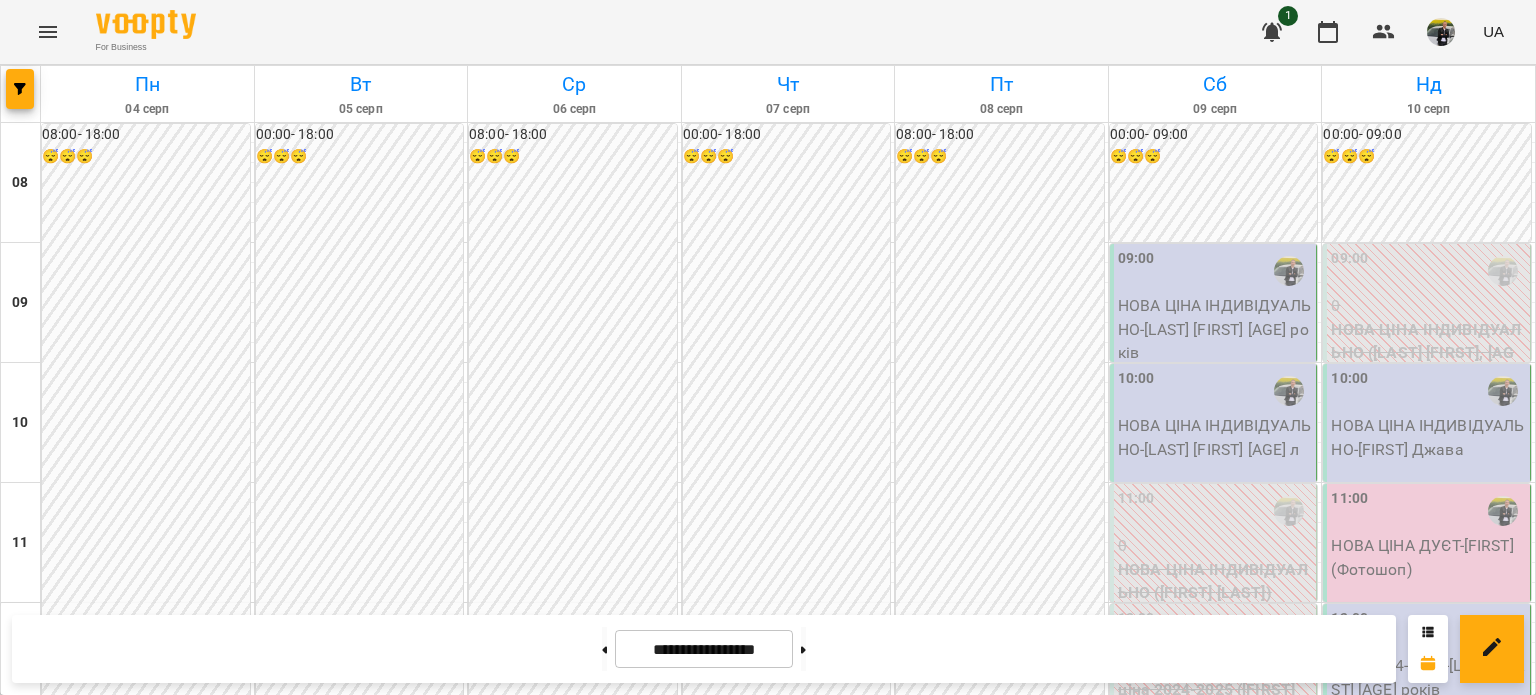 scroll, scrollTop: 1400, scrollLeft: 0, axis: vertical 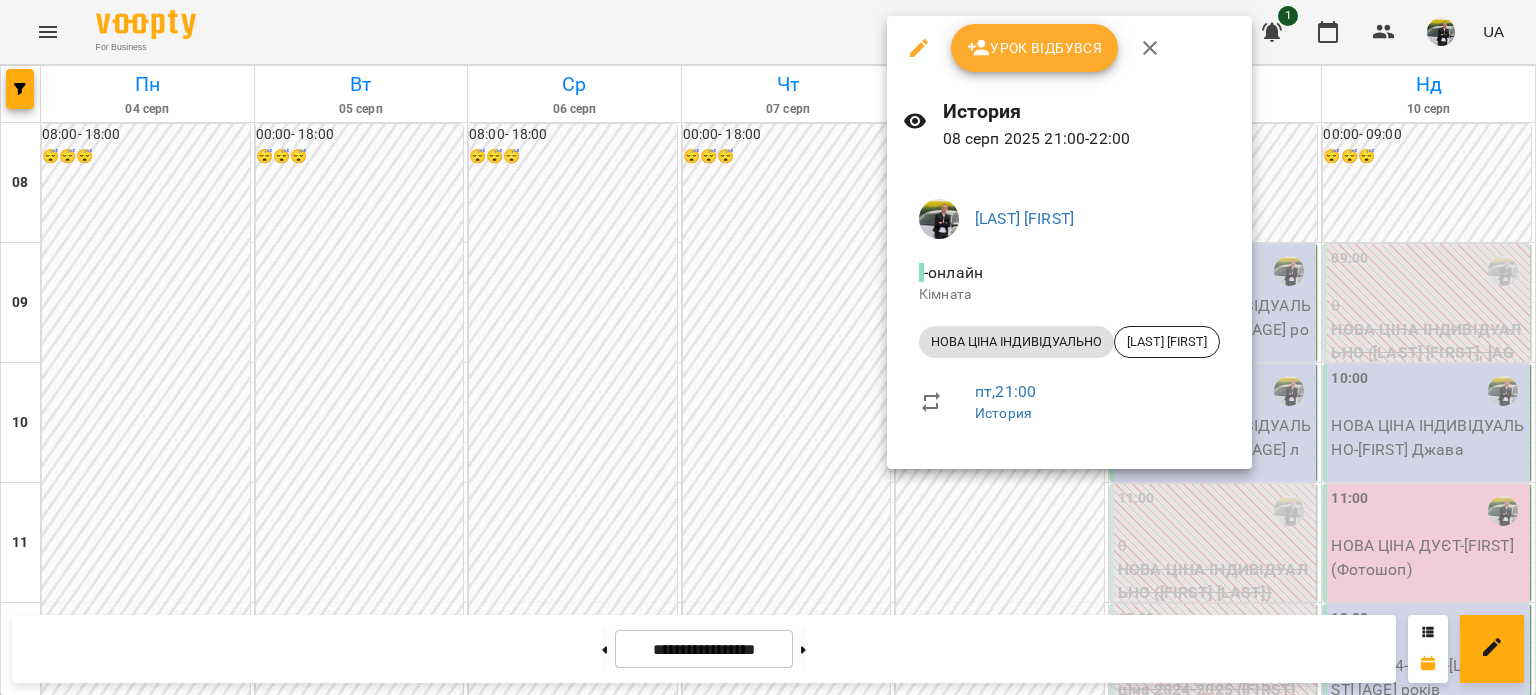 drag, startPoint x: 1054, startPoint y: 50, endPoint x: 1084, endPoint y: 59, distance: 31.320919 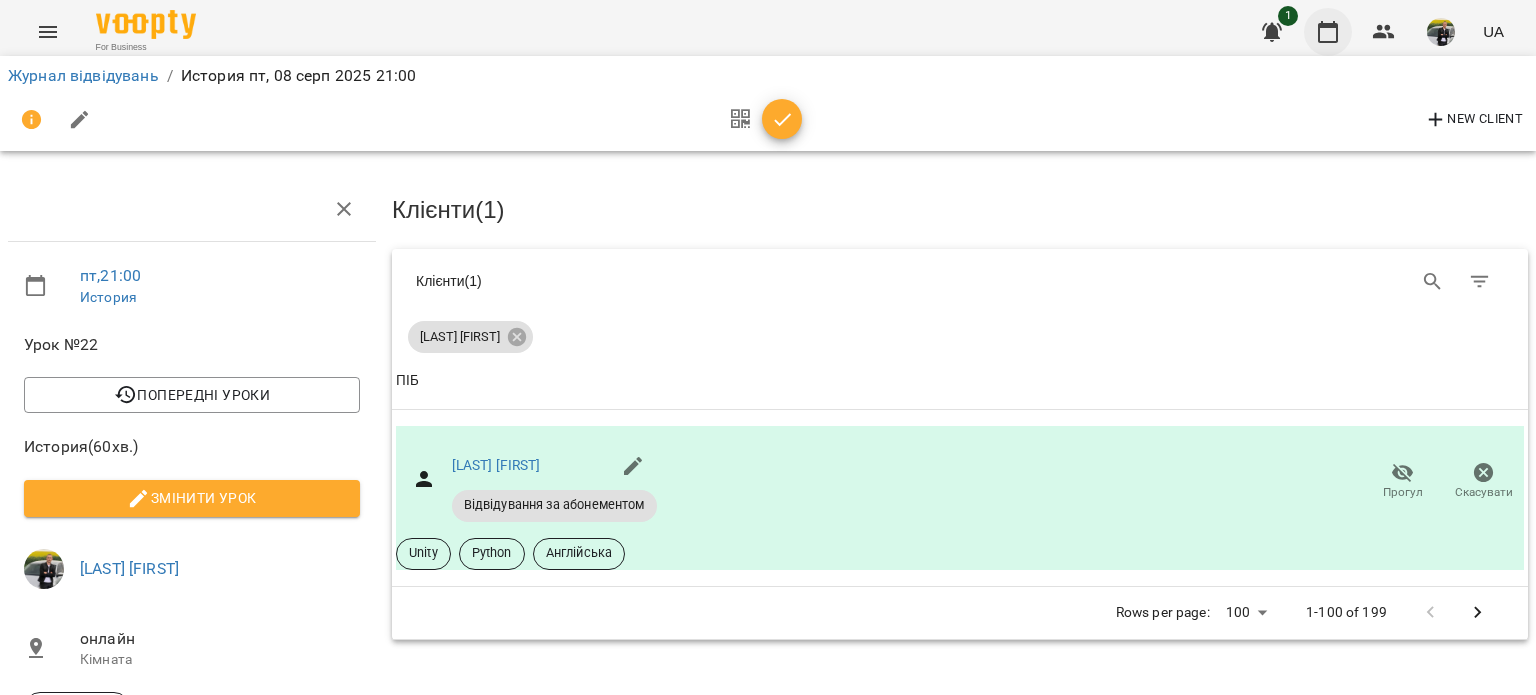 click 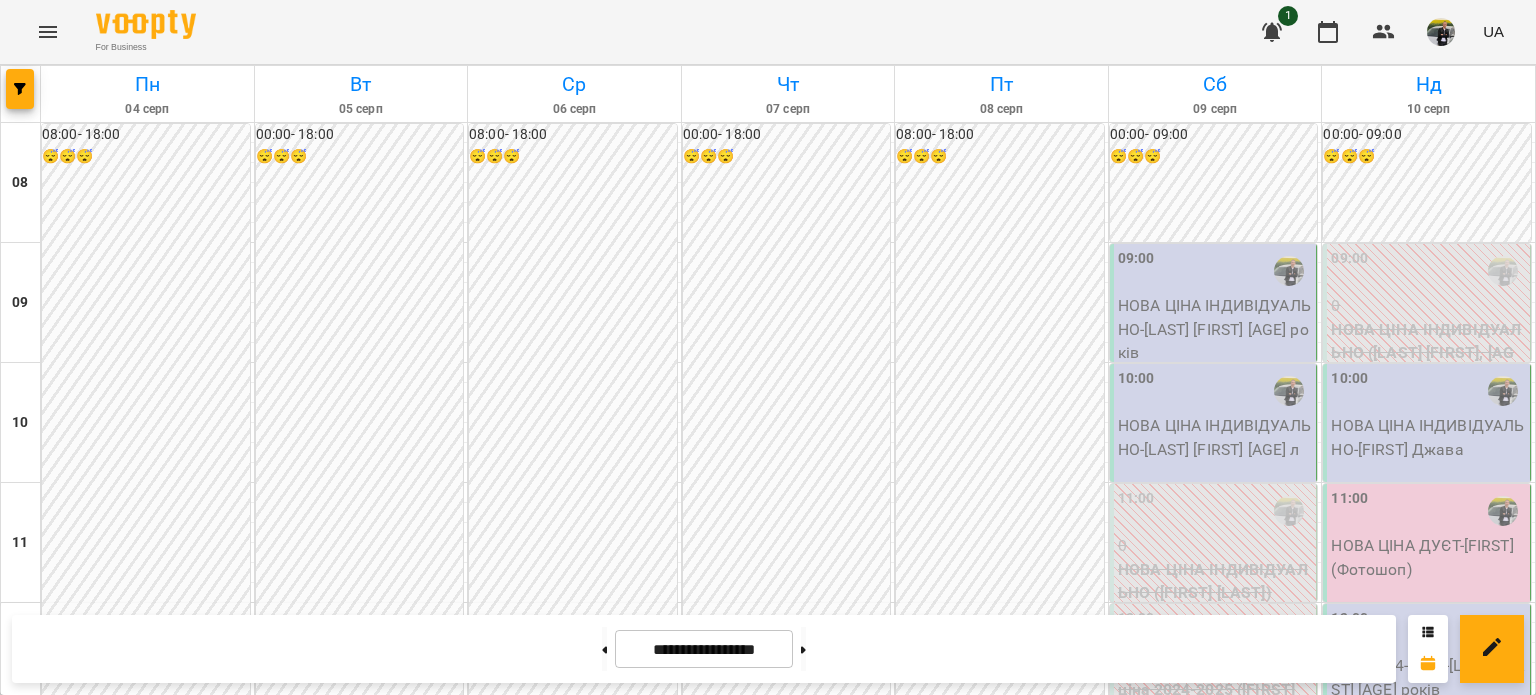 scroll, scrollTop: 1100, scrollLeft: 0, axis: vertical 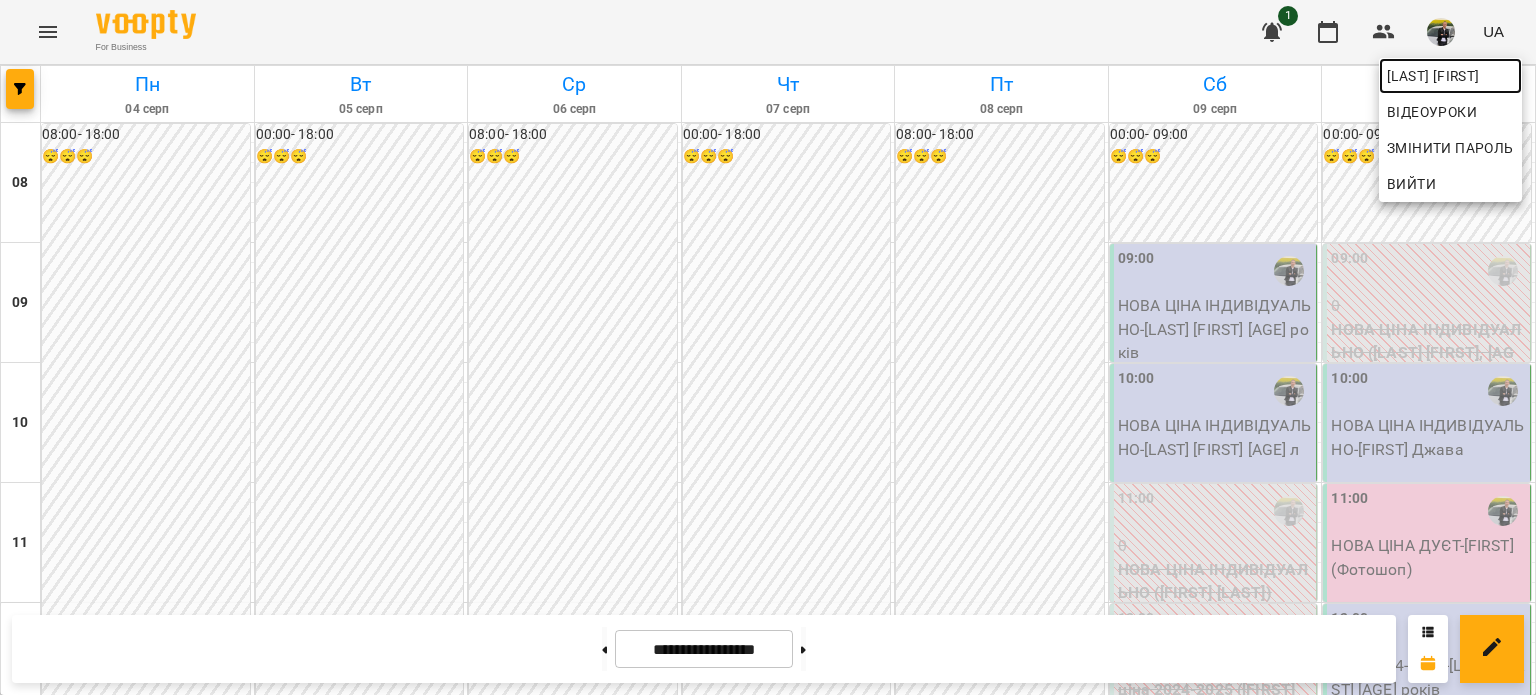 click on "[LAST] [FIRST]" at bounding box center (1450, 76) 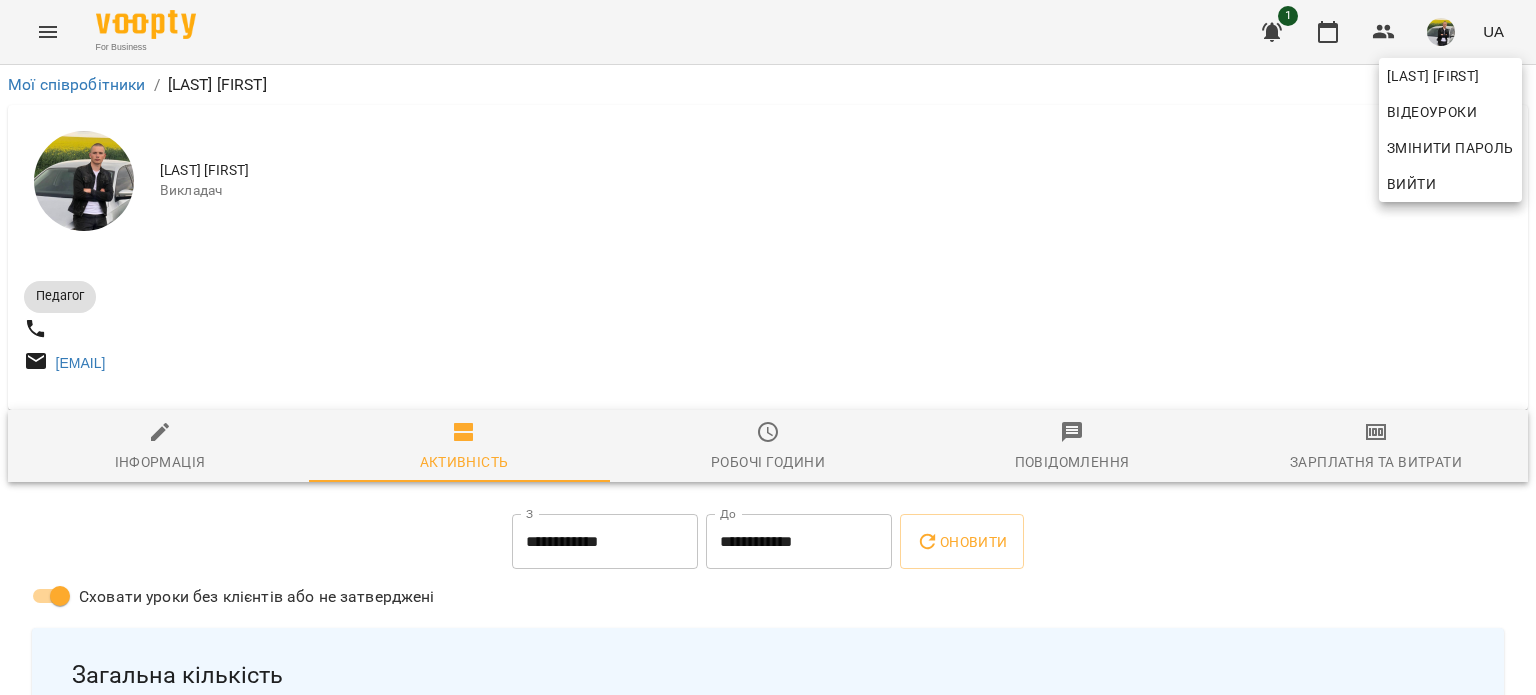 click at bounding box center (768, 347) 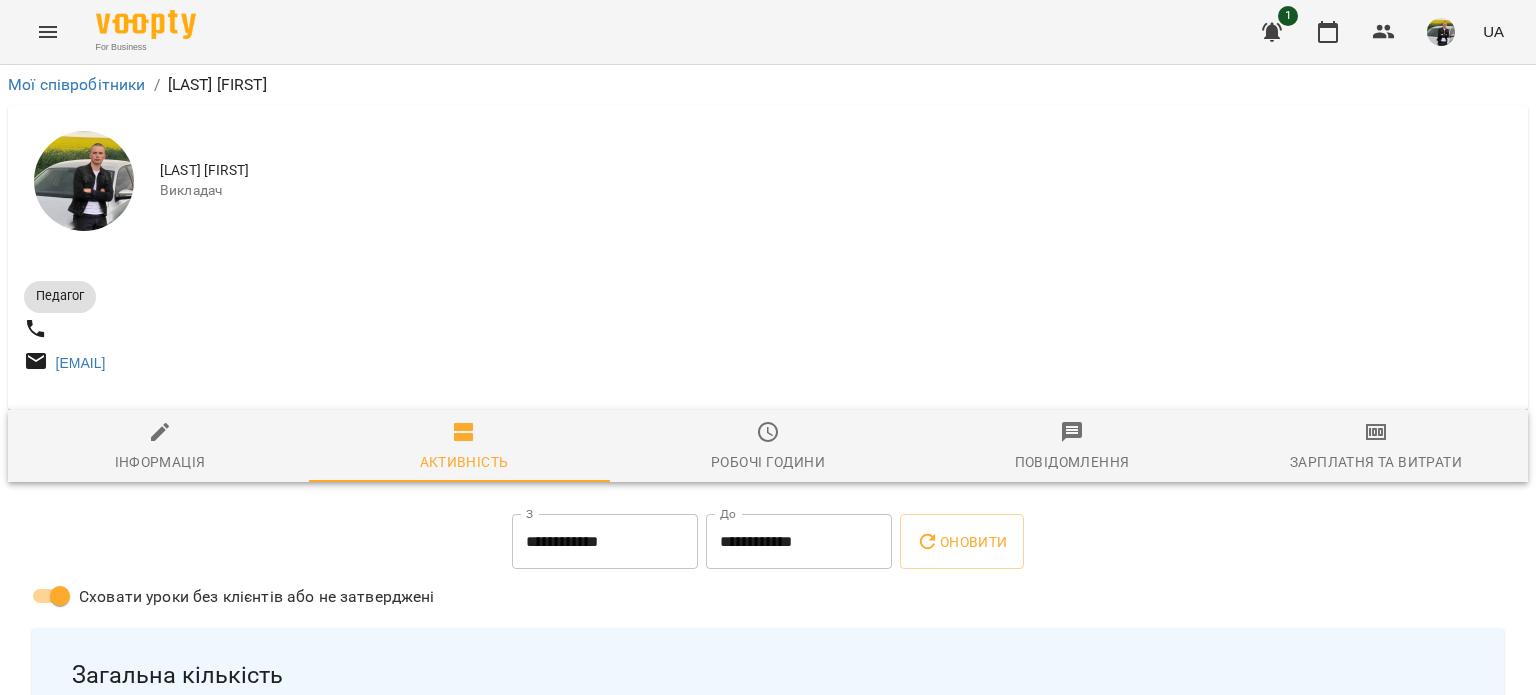 click 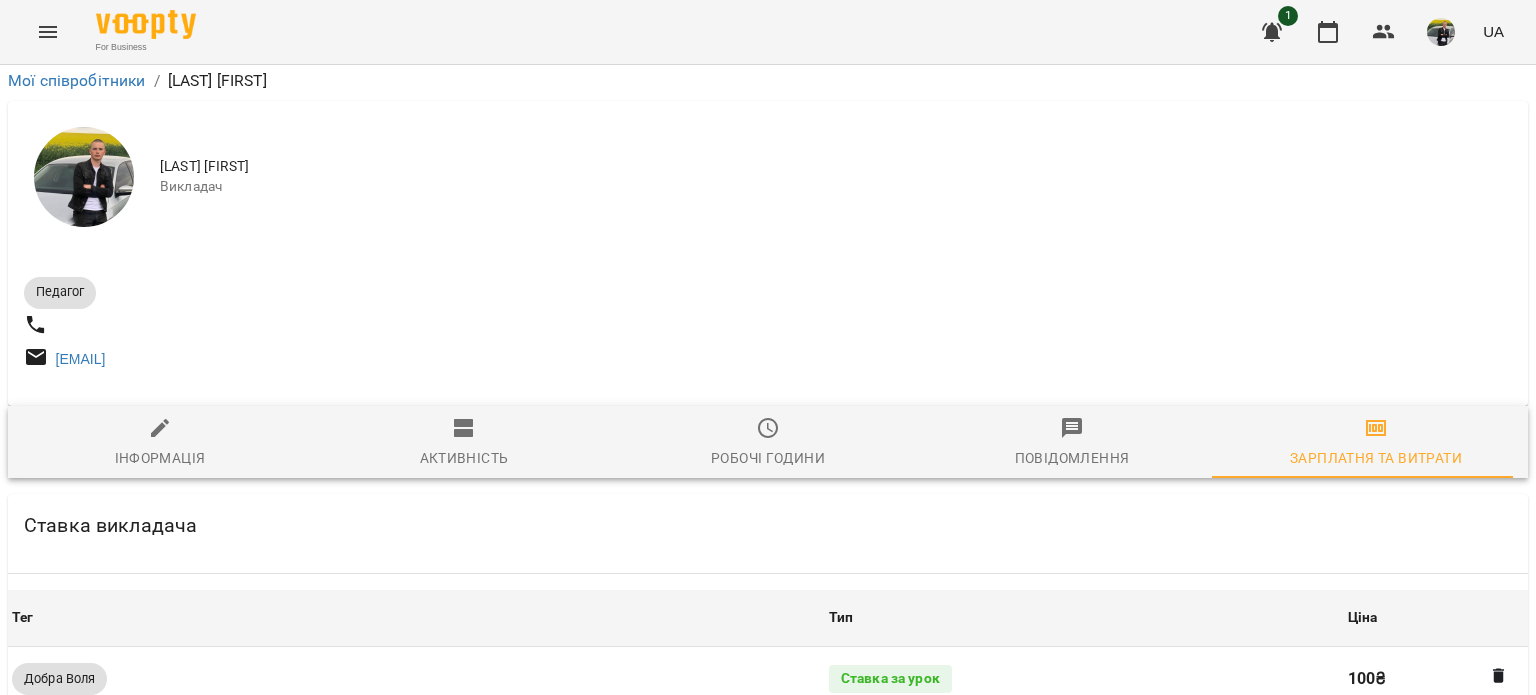 scroll, scrollTop: 942, scrollLeft: 0, axis: vertical 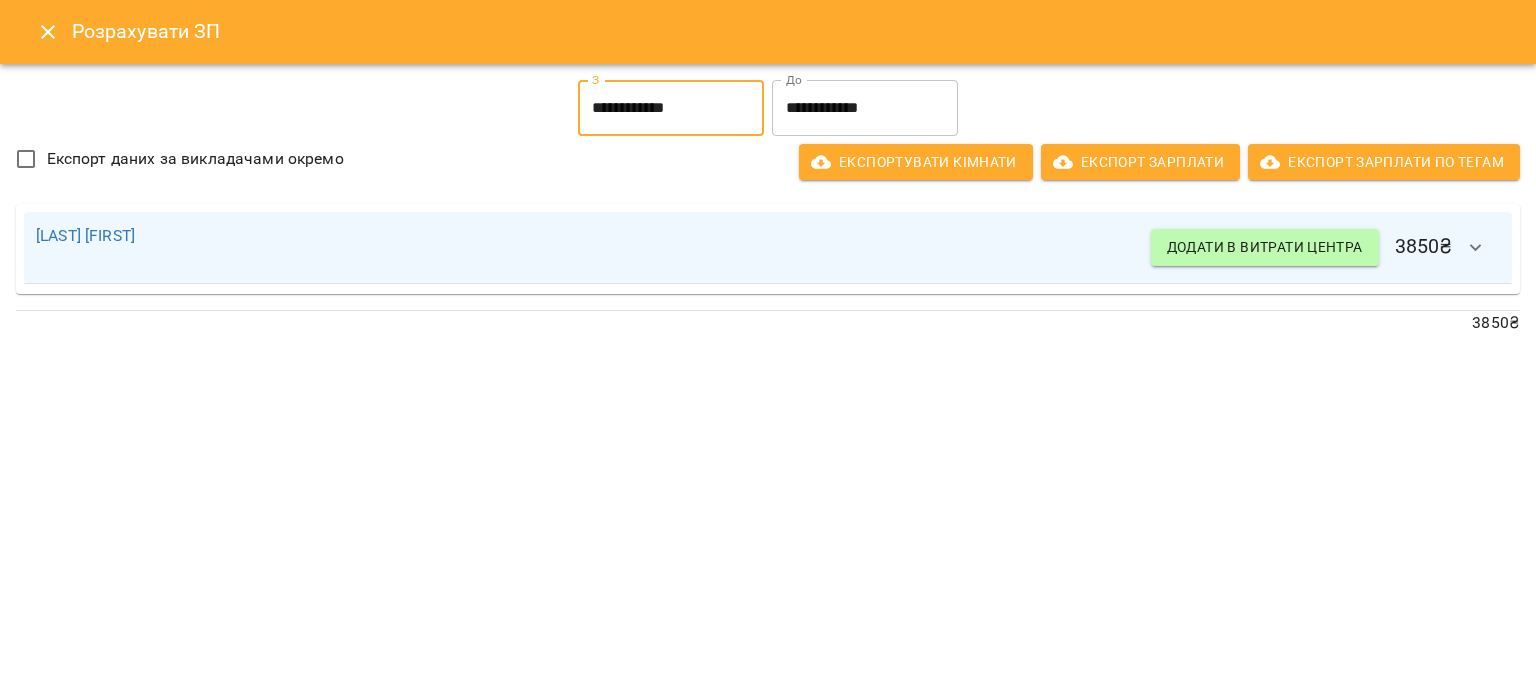 click on "**********" at bounding box center (671, 108) 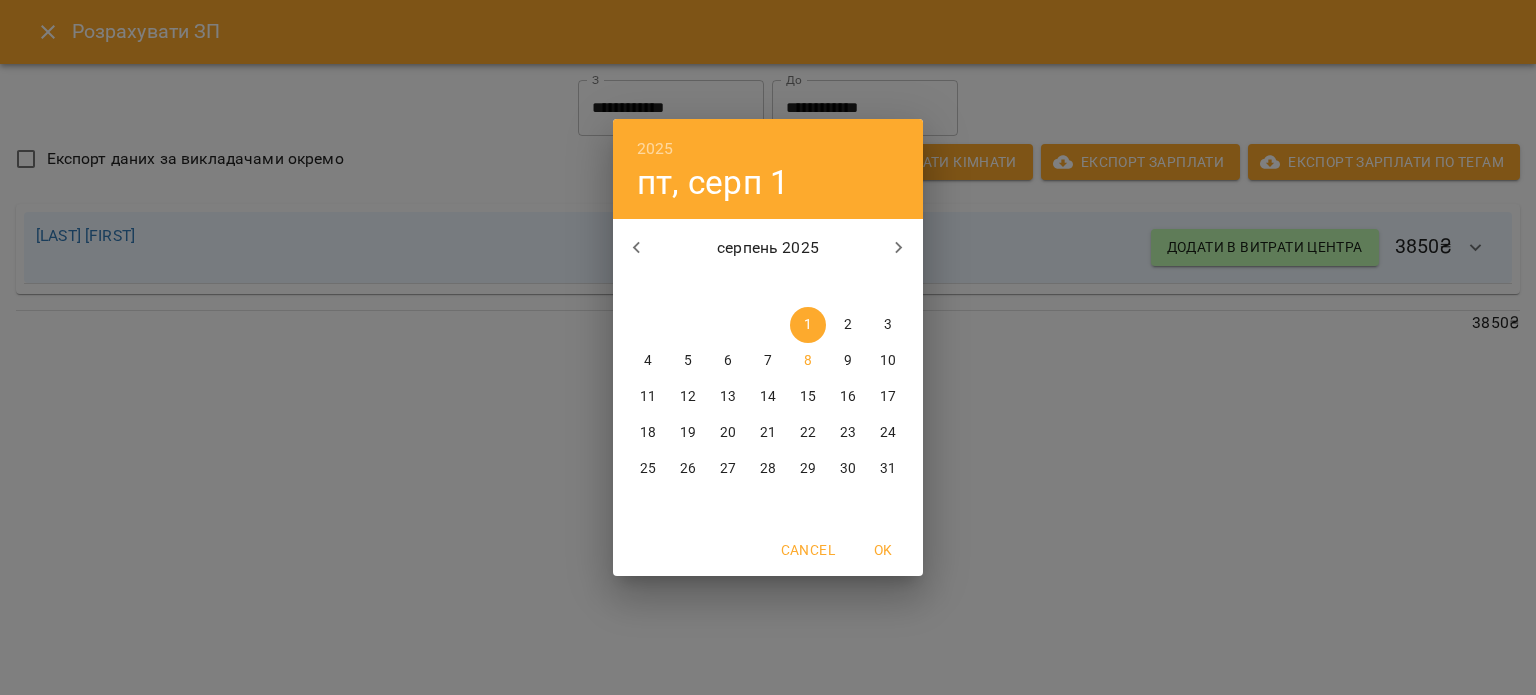 click 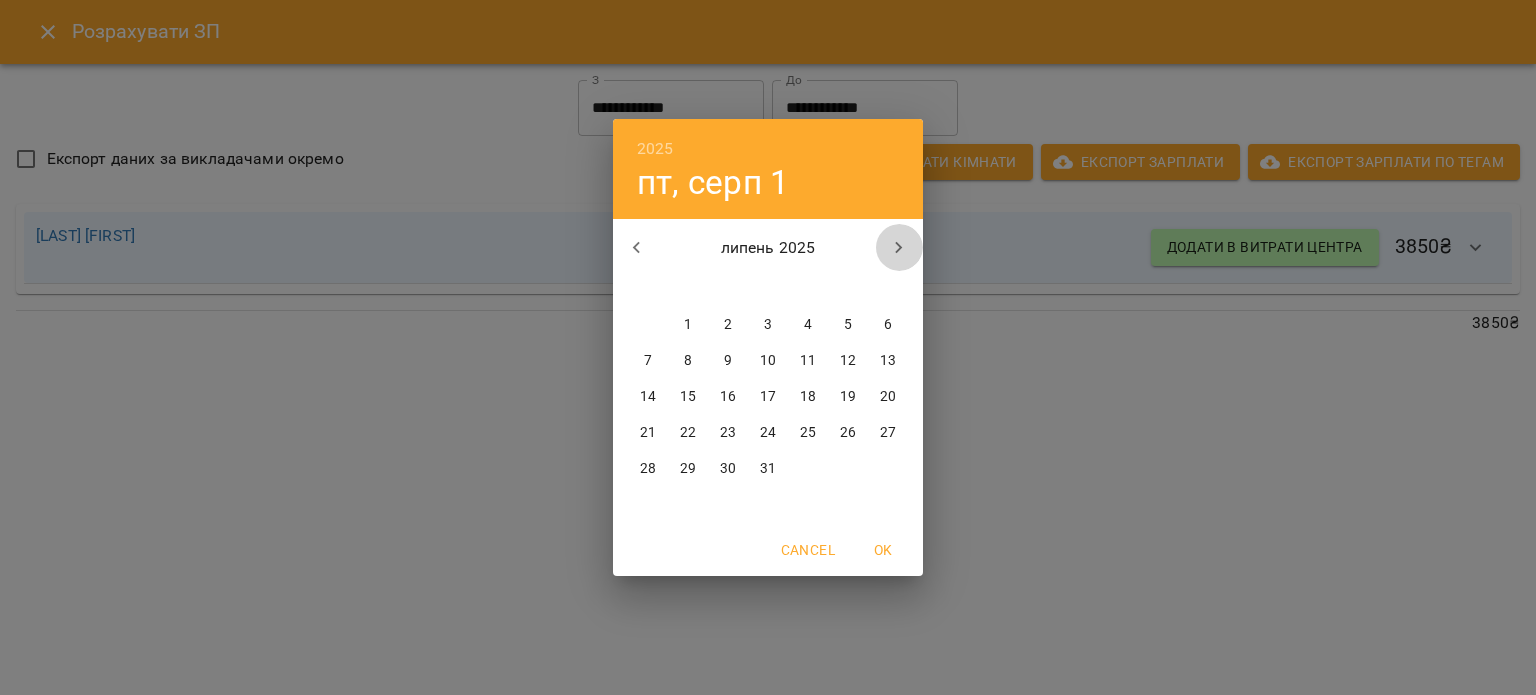 click 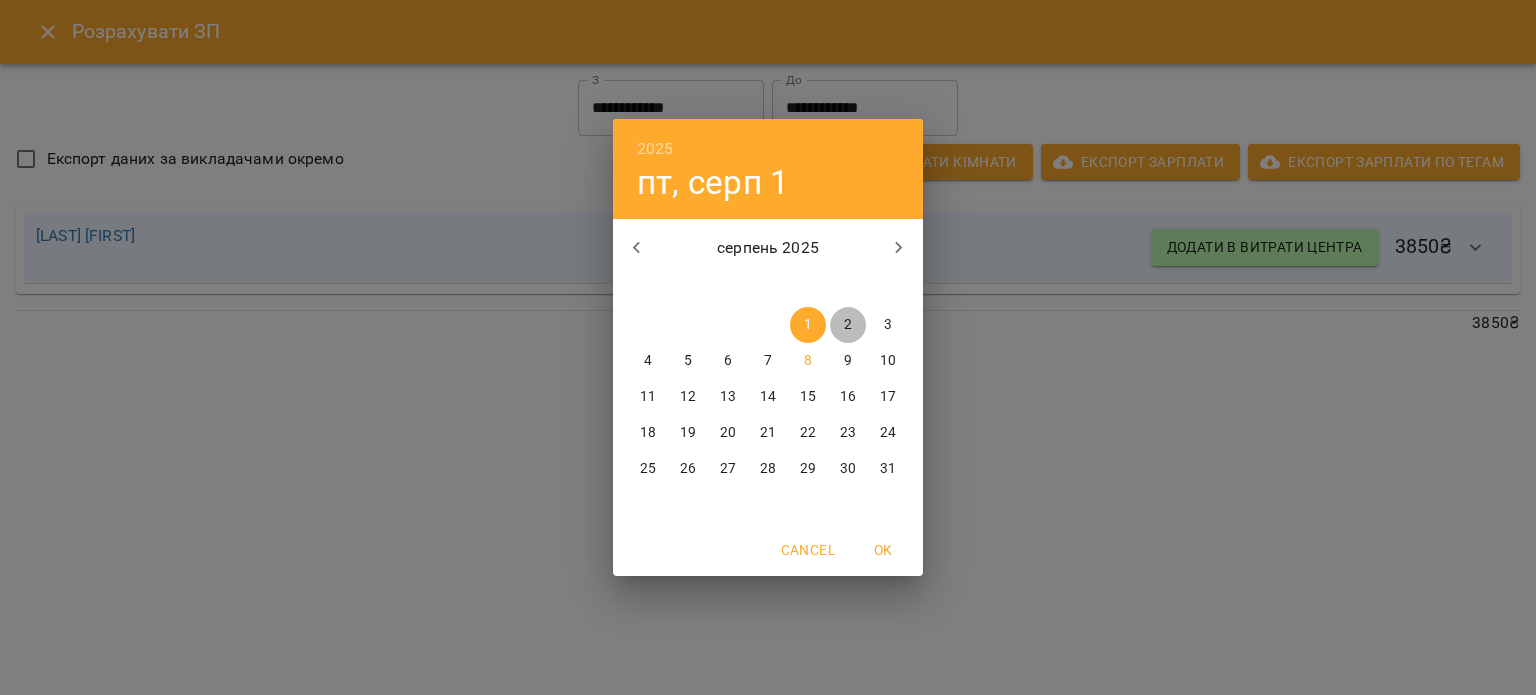 click on "2" at bounding box center (848, 325) 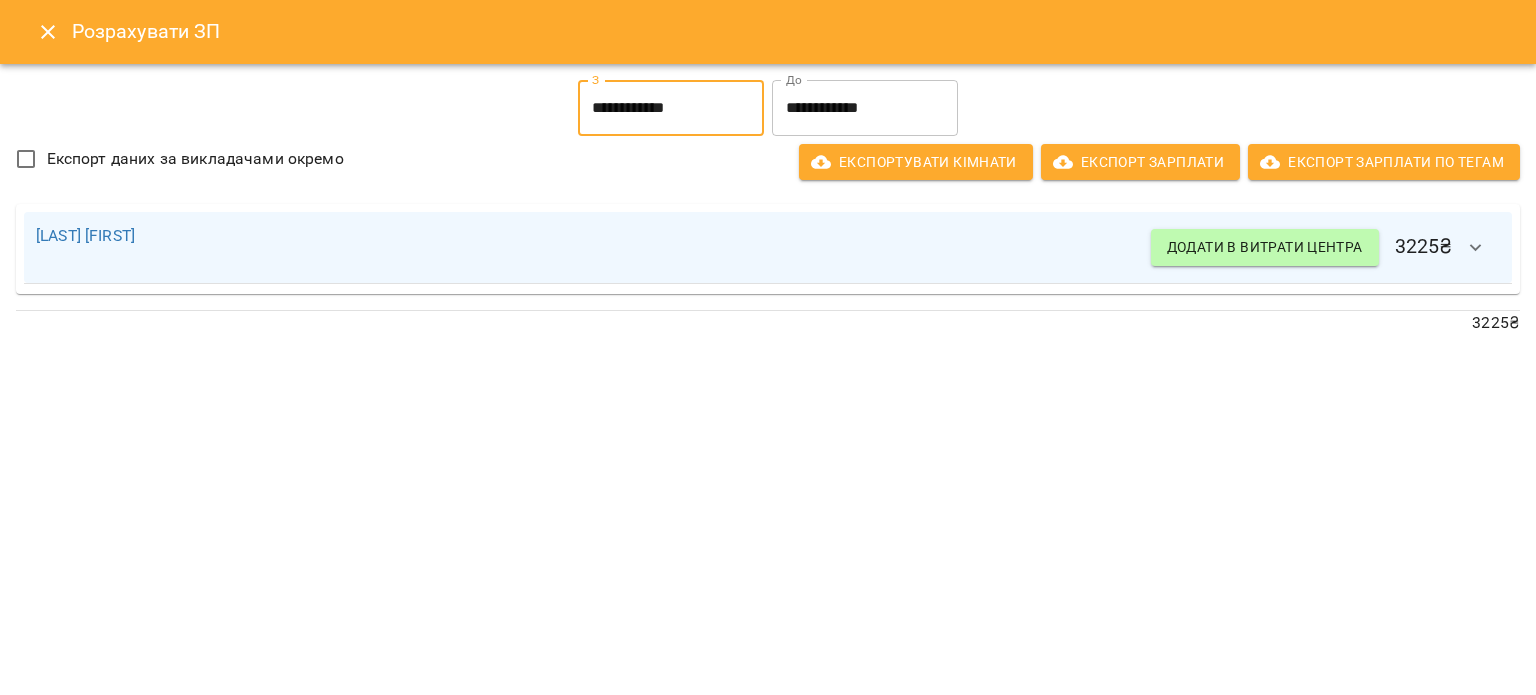 click on "**********" at bounding box center (671, 108) 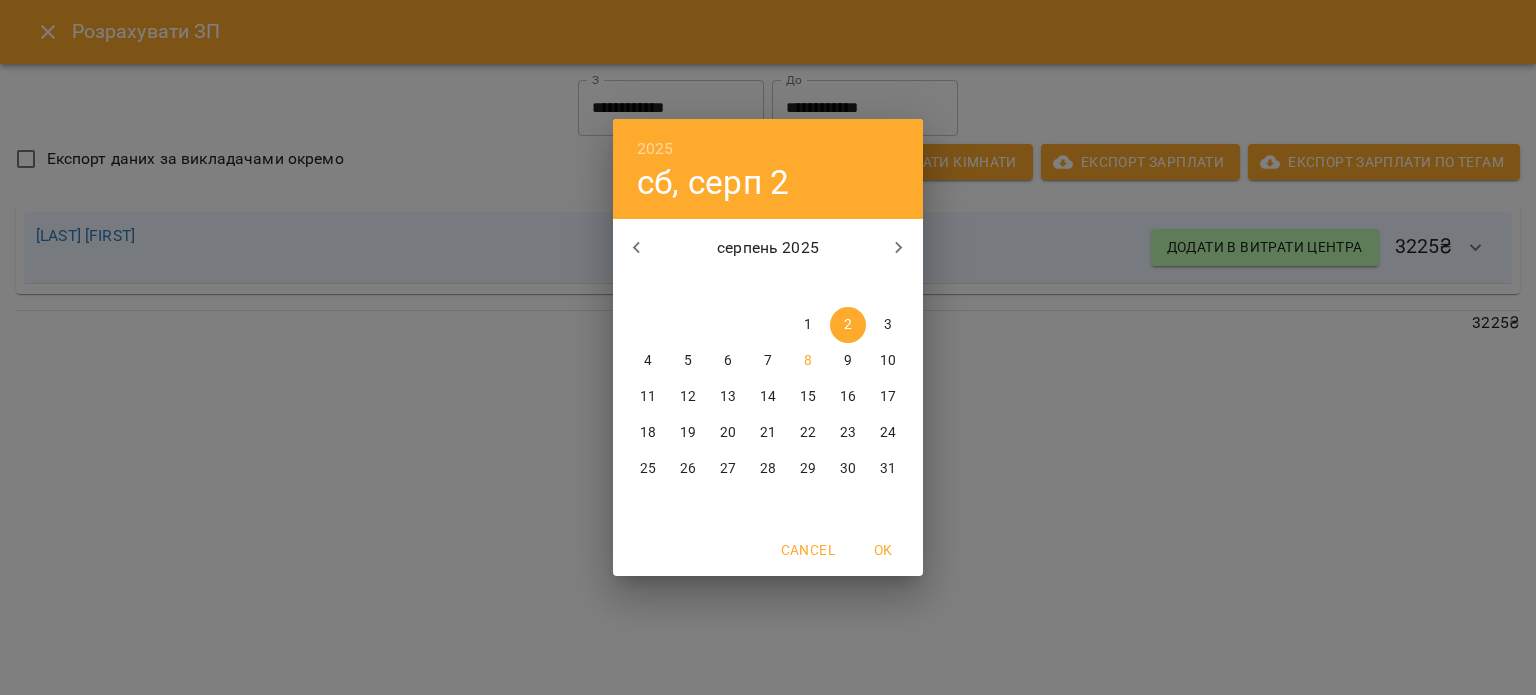 click on "2025 сб, серп 2 серпень 2025 пн вт ср чт пт сб нд 28 29 30 31 1 2 3 4 5 6 7 8 9 10 11 12 13 14 15 16 17 18 19 20 21 22 23 24 25 26 27 28 29 30 31 Cancel OK" at bounding box center [768, 347] 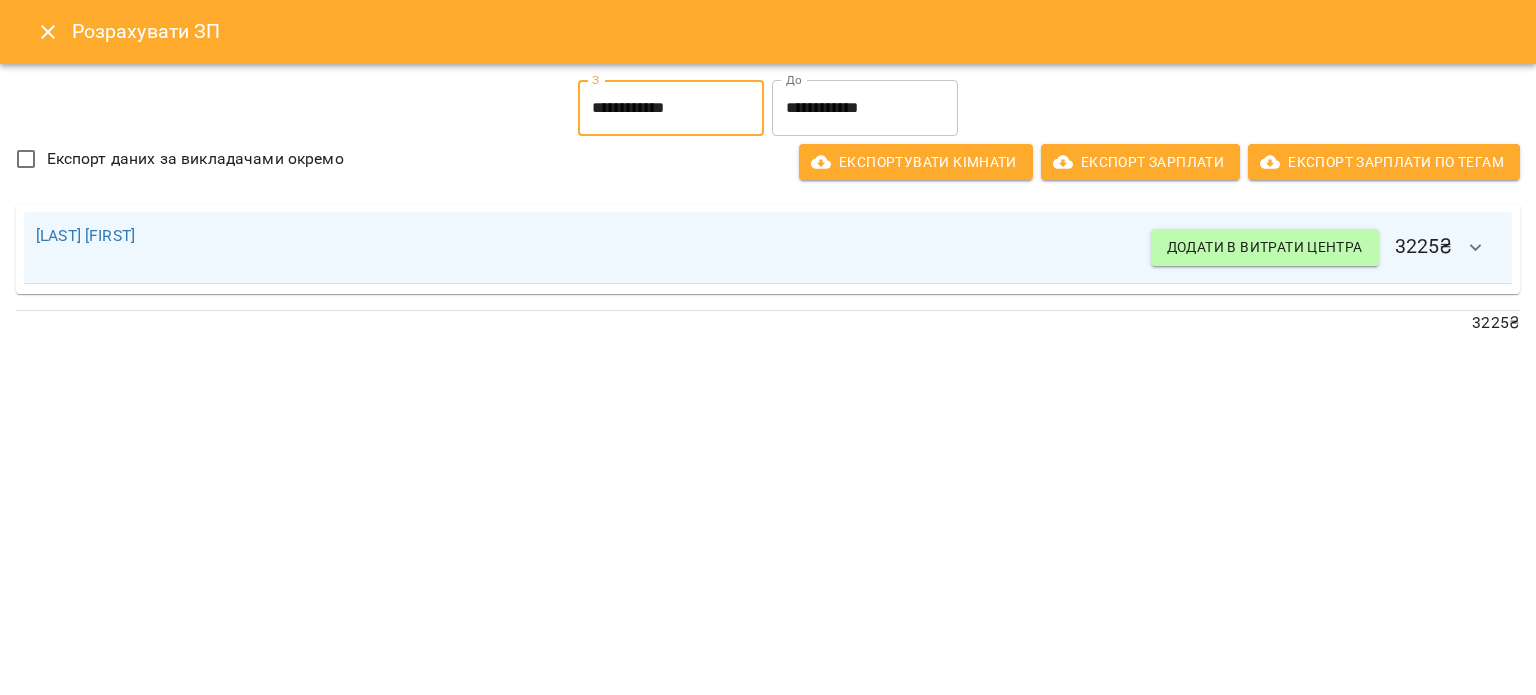 click 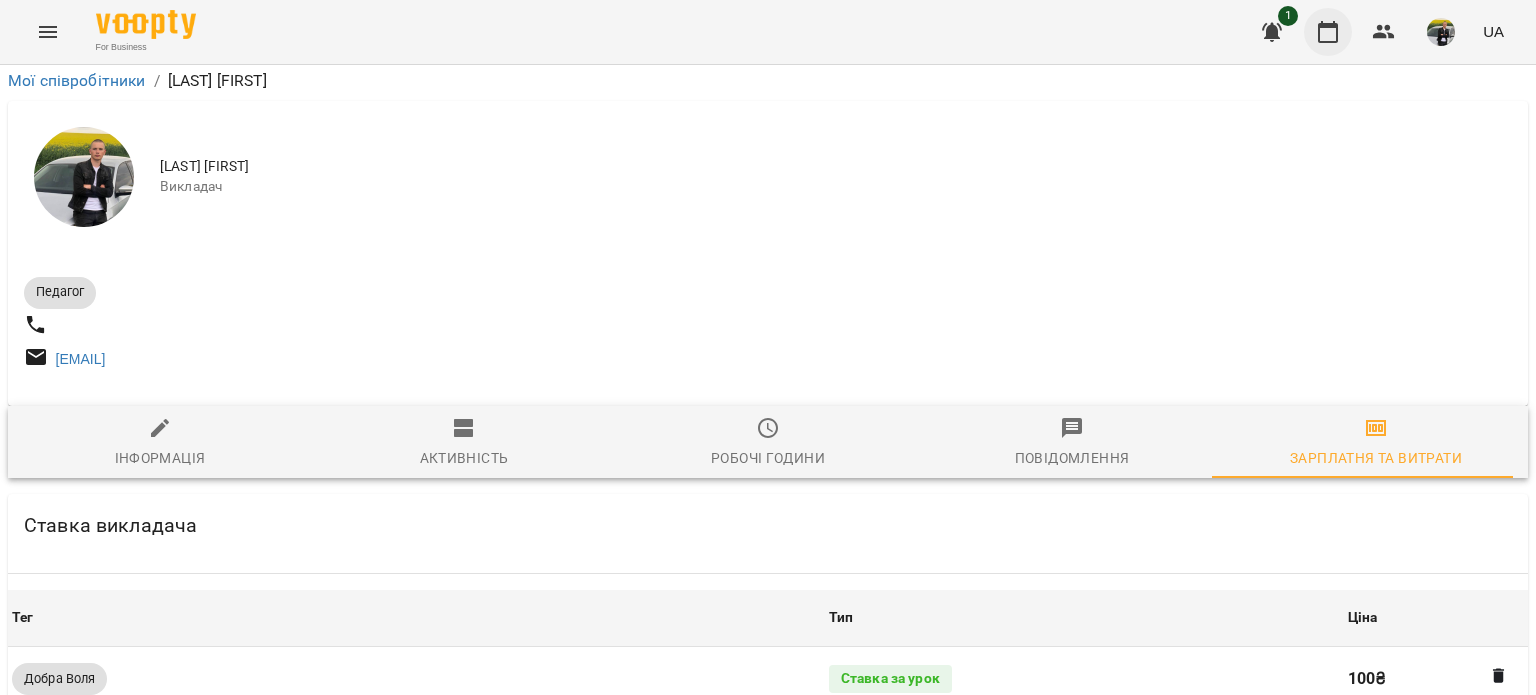 click 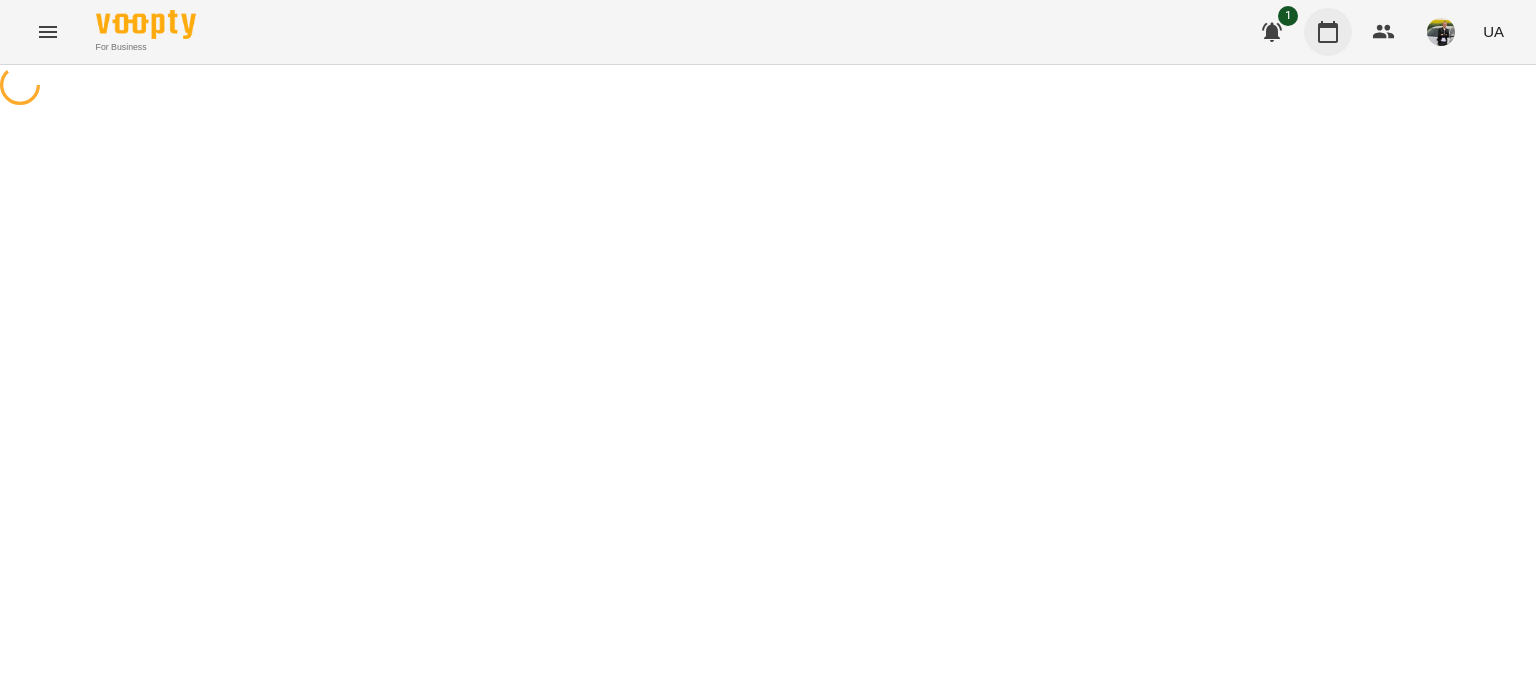 scroll, scrollTop: 0, scrollLeft: 0, axis: both 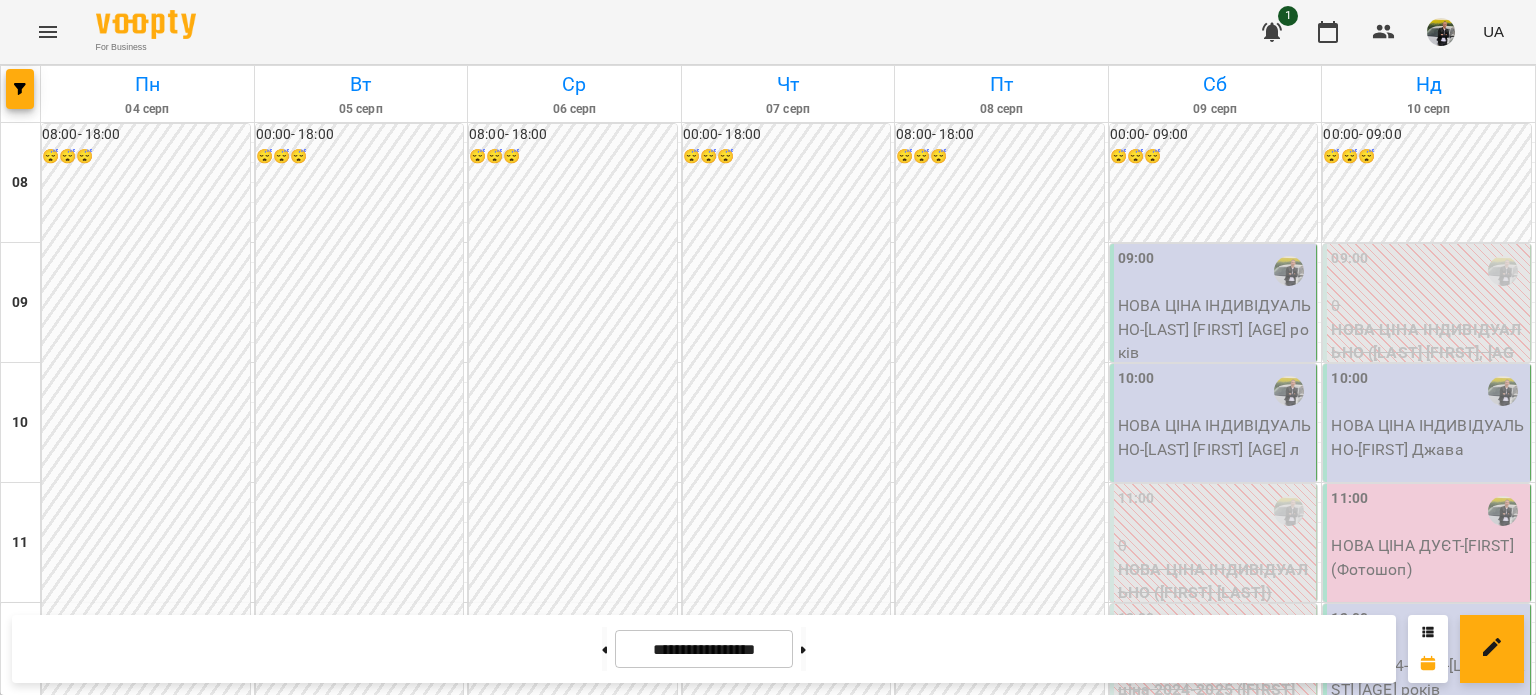 click on "**********" at bounding box center (704, 649) 